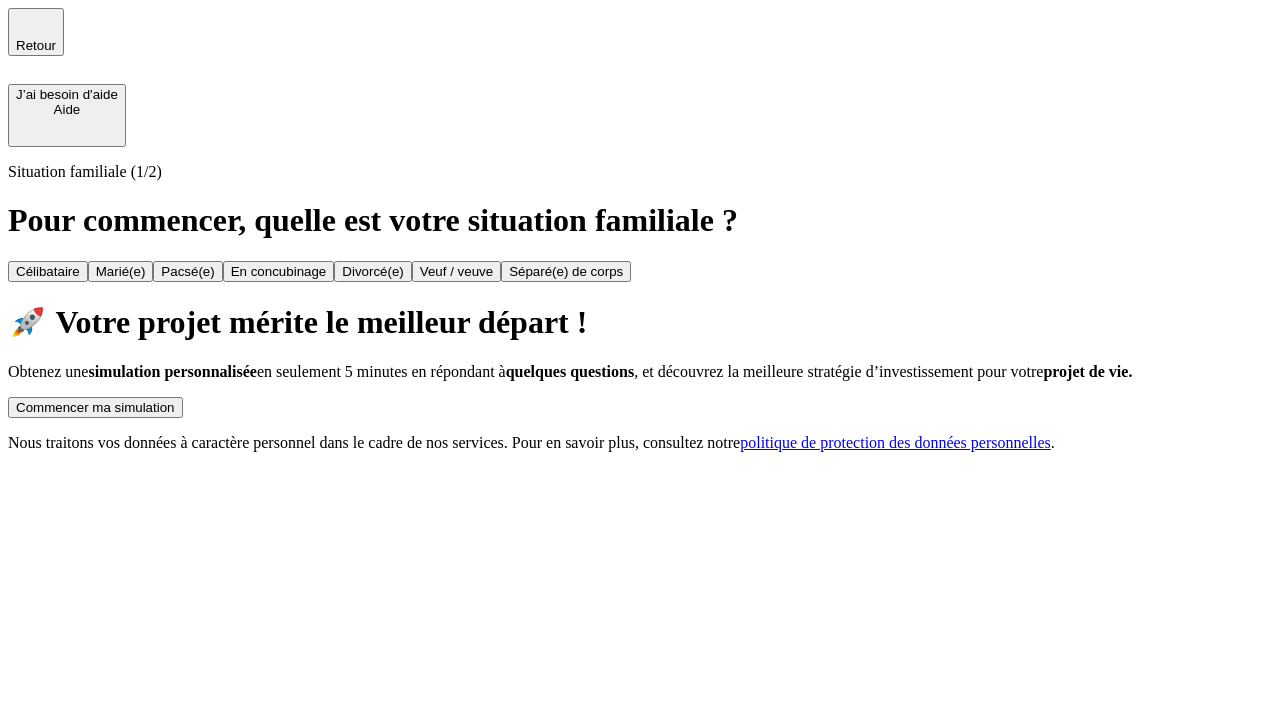 scroll, scrollTop: 0, scrollLeft: 0, axis: both 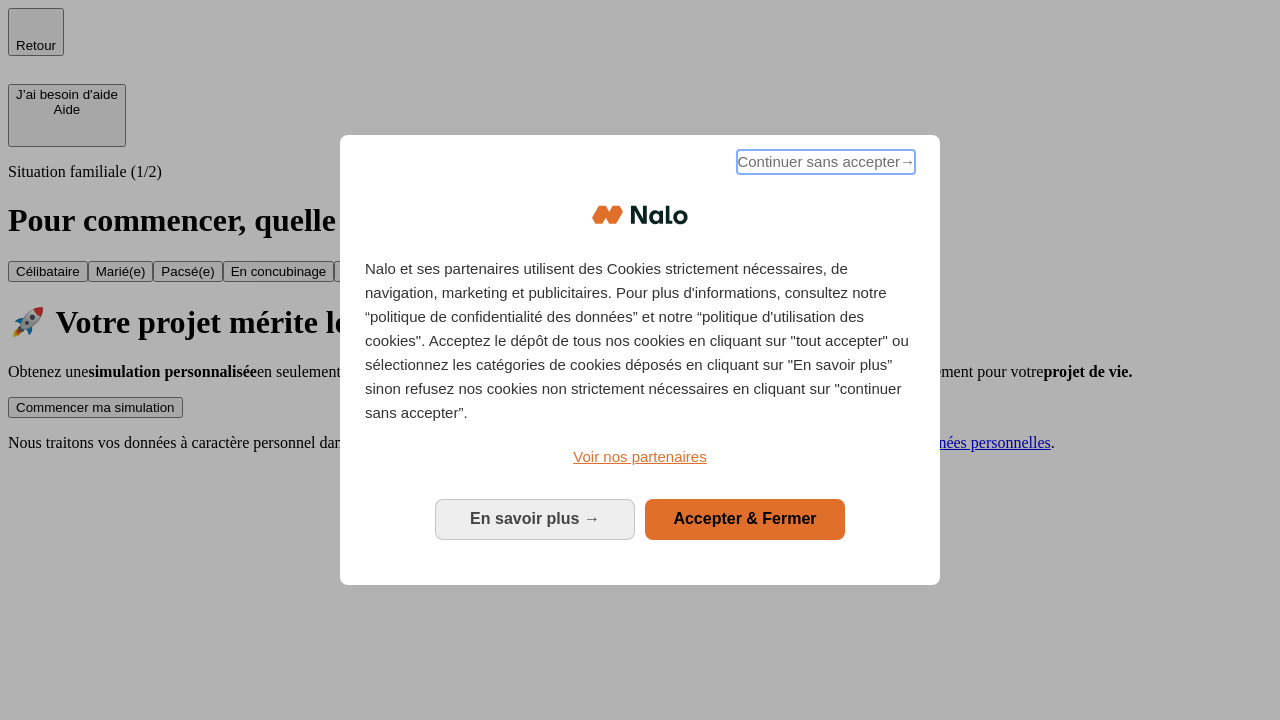 click on "Continuer sans accepter  →" at bounding box center [826, 162] 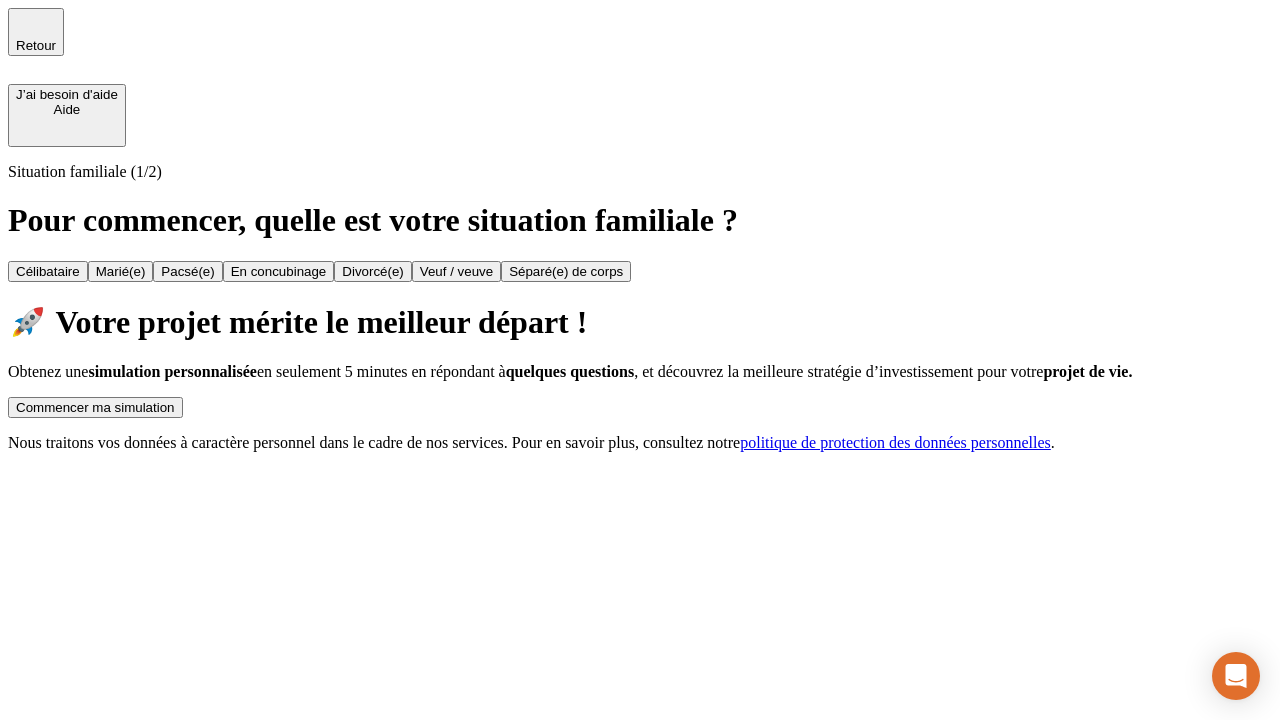 click on "Commencer ma simulation" at bounding box center (95, 407) 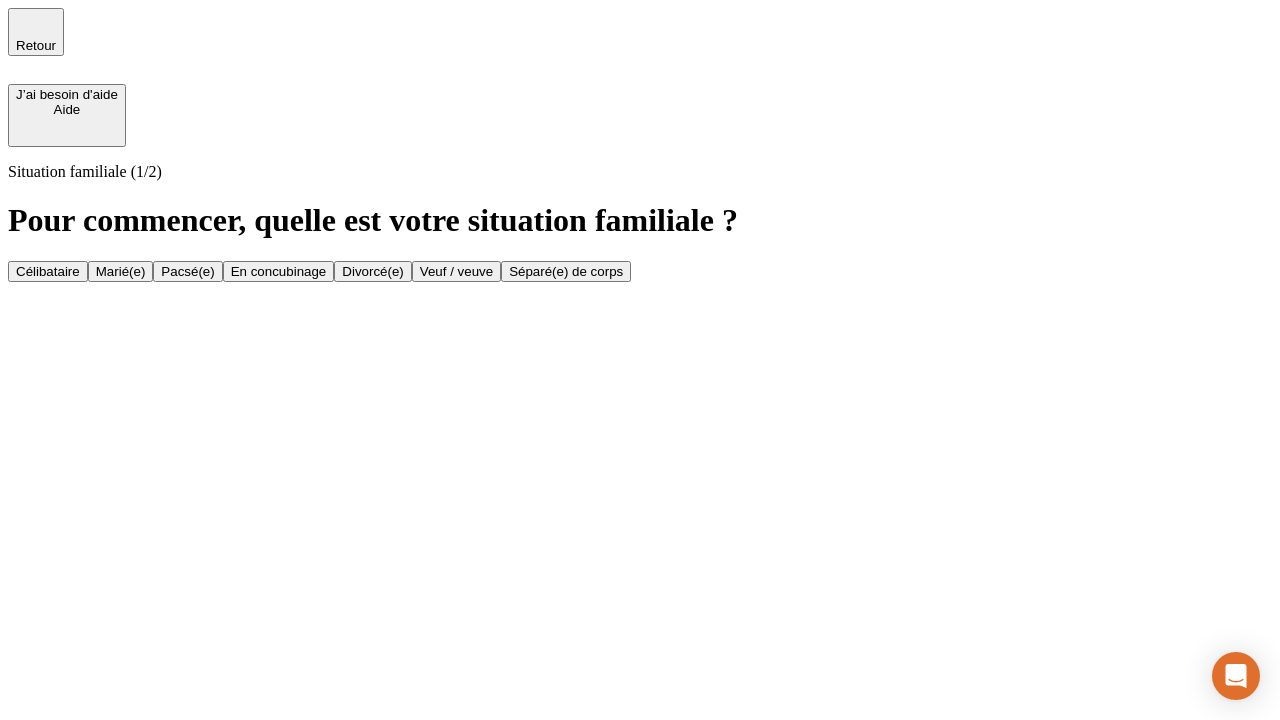 click on "Célibataire" at bounding box center (48, 271) 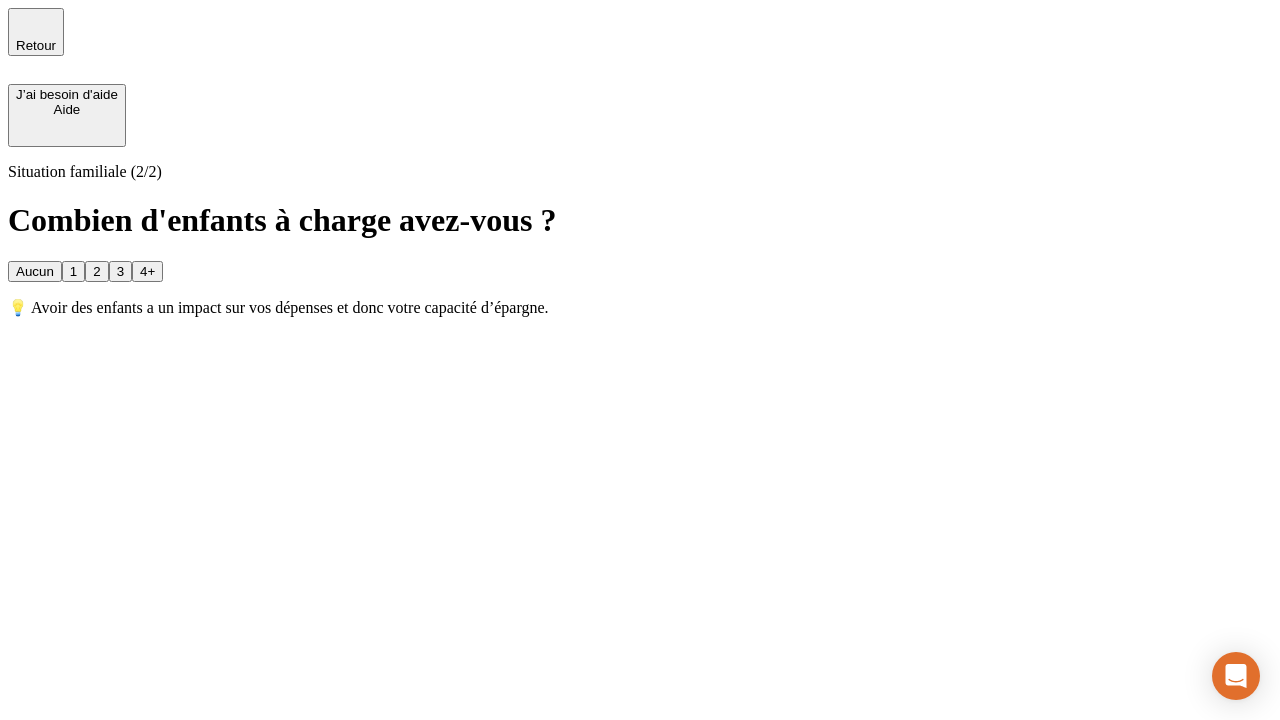 click on "Aucun" at bounding box center (35, 271) 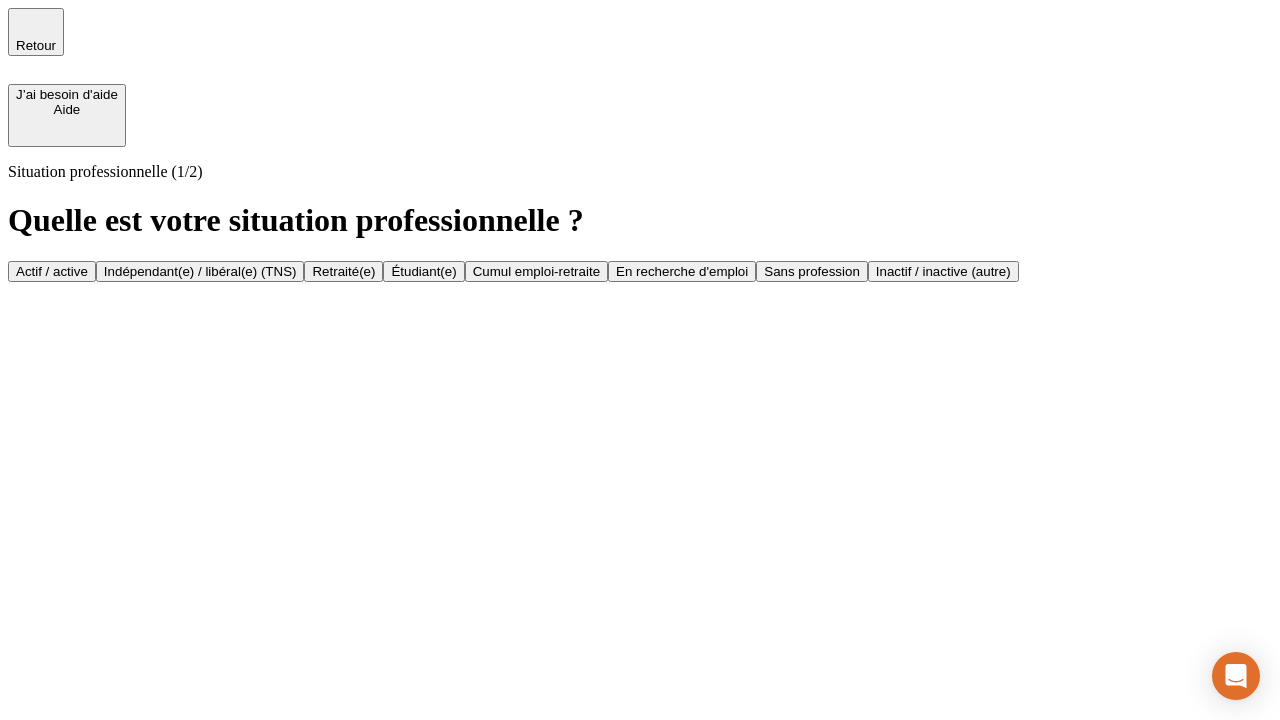 click on "Actif / active" at bounding box center [52, 271] 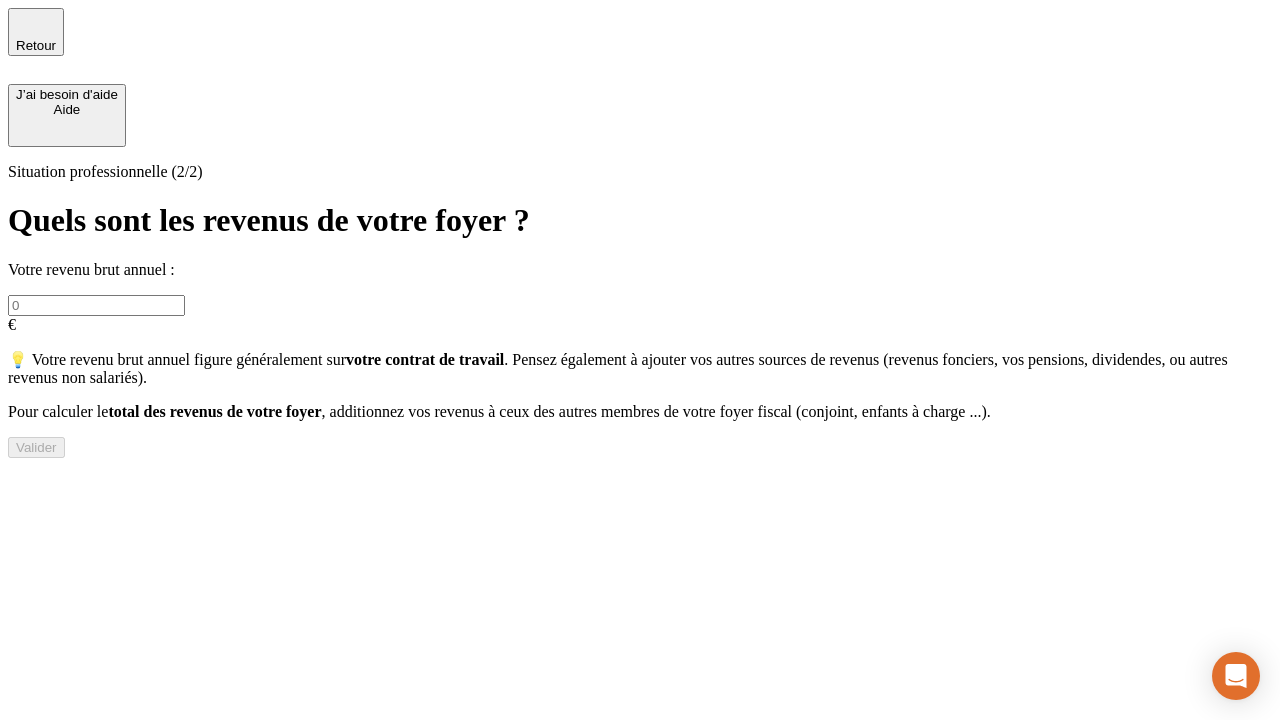 click at bounding box center (96, 305) 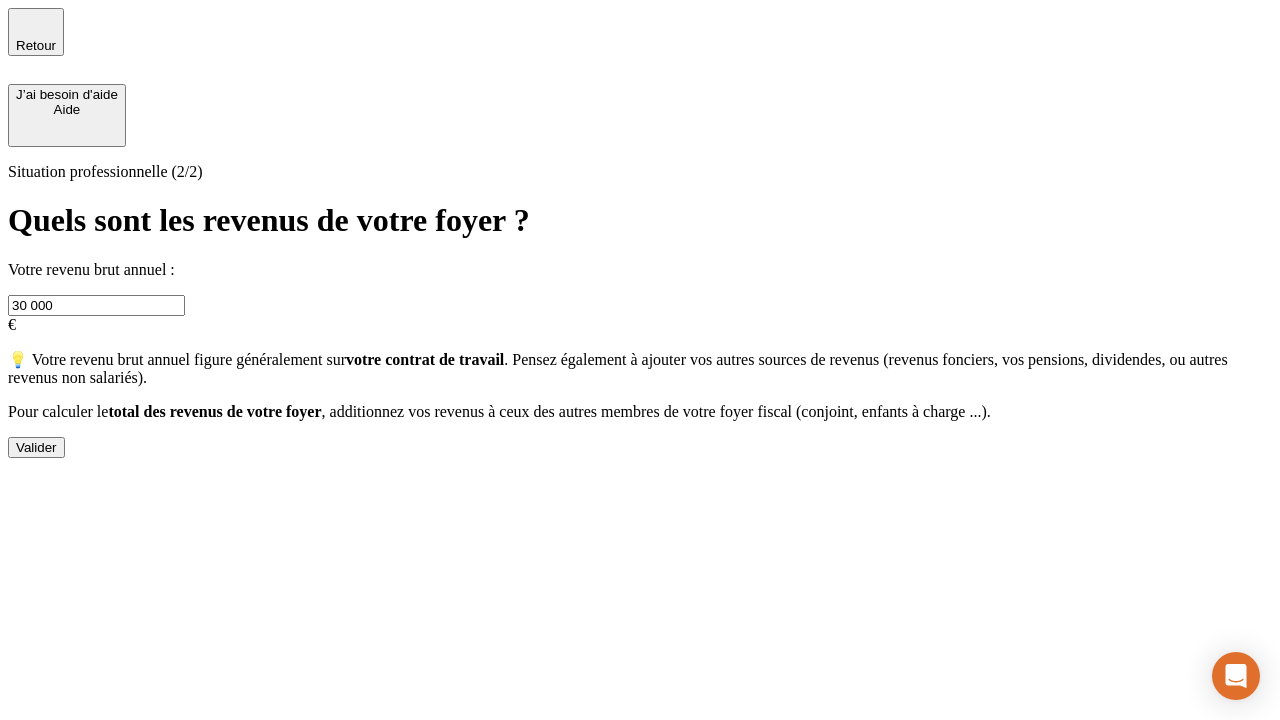 click on "Valider" at bounding box center [36, 447] 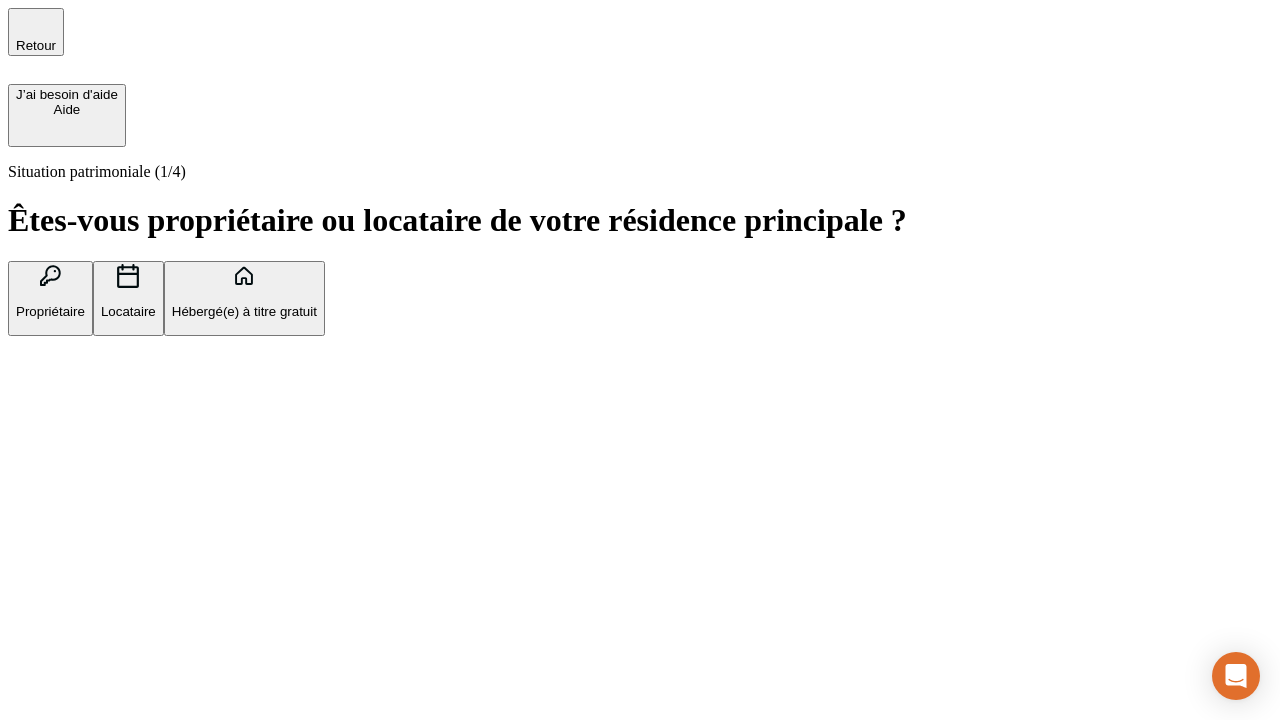 click on "Hébergé(e) à titre gratuit" at bounding box center [244, 311] 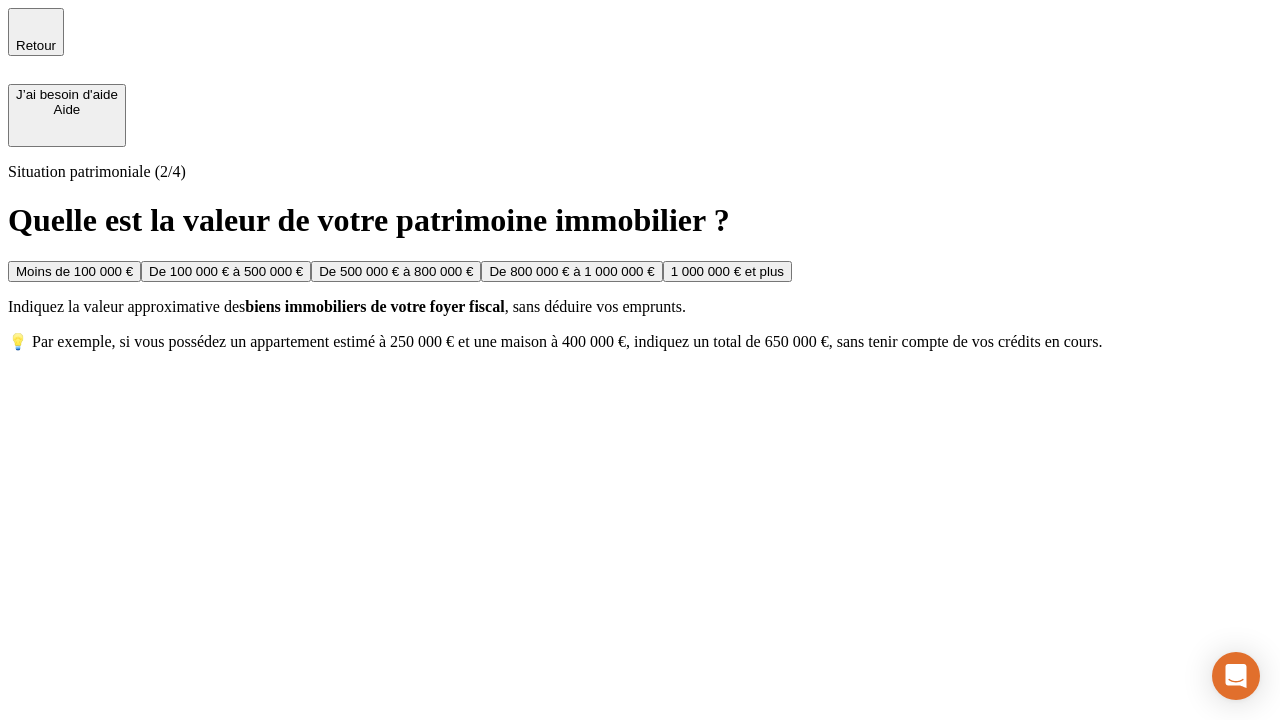 click on "Moins de 100 000 €" at bounding box center (74, 271) 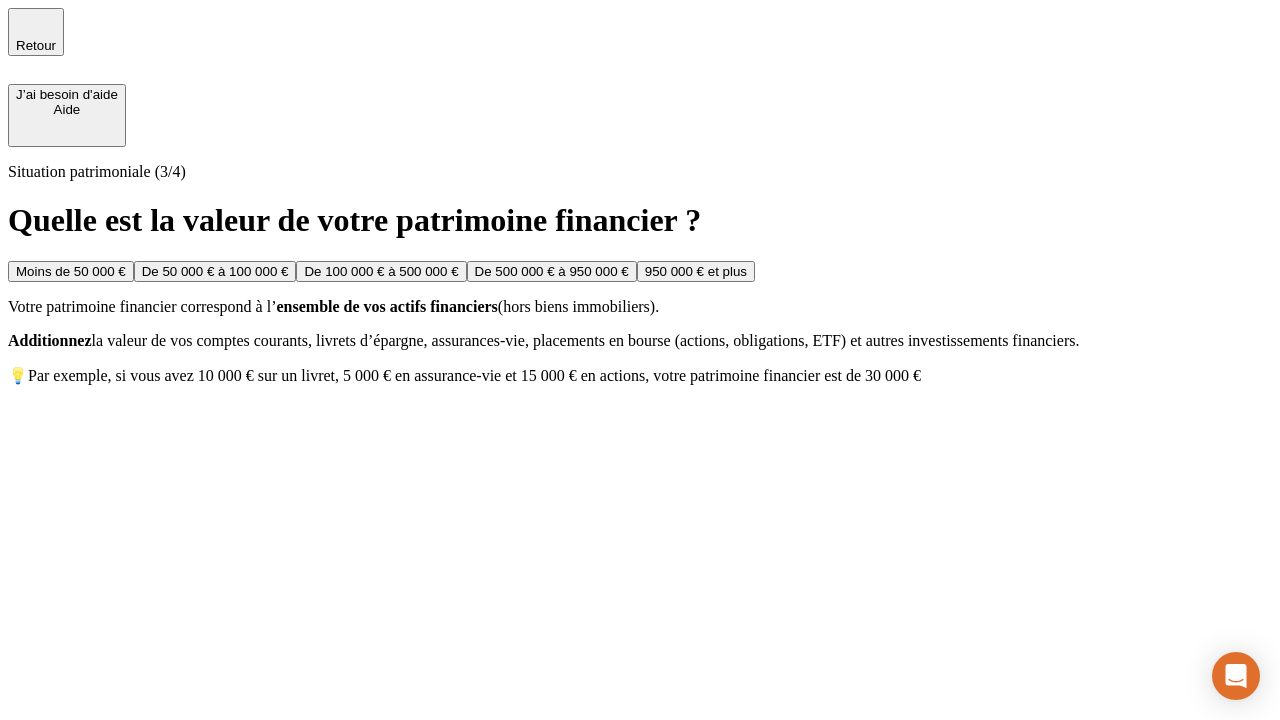click on "Moins de 50 000 €" at bounding box center [71, 271] 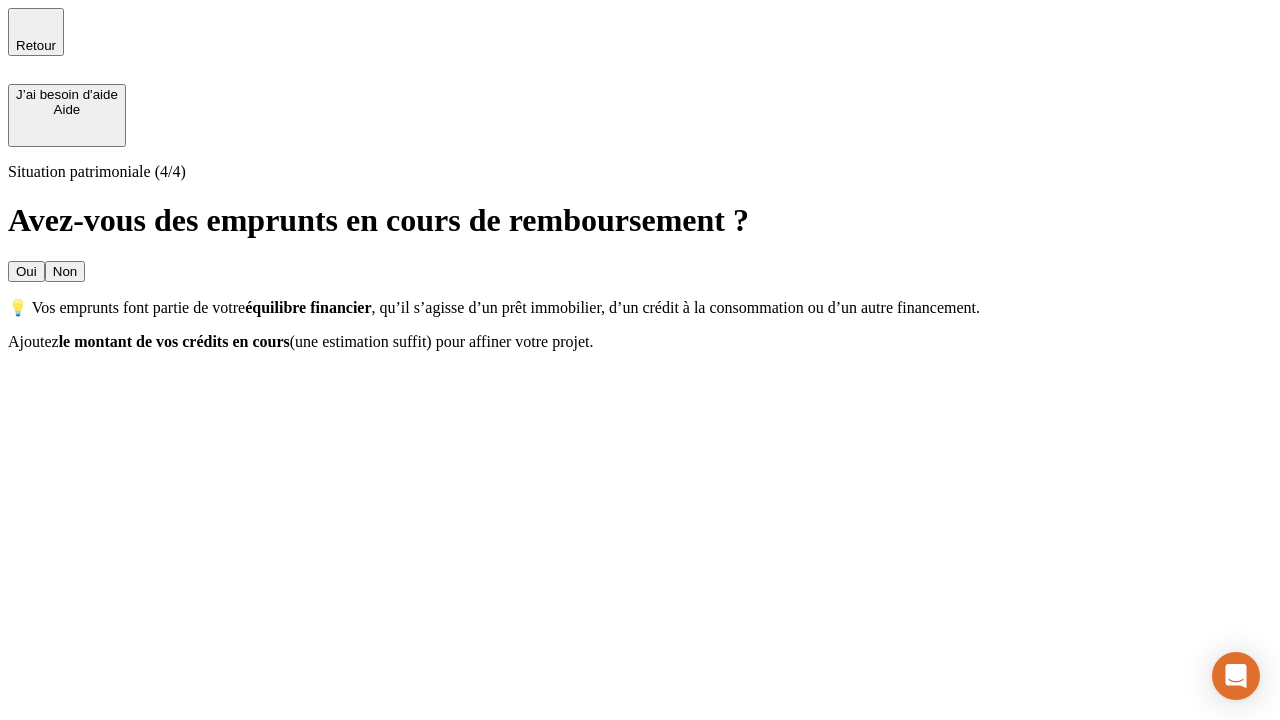click on "Non" at bounding box center [65, 271] 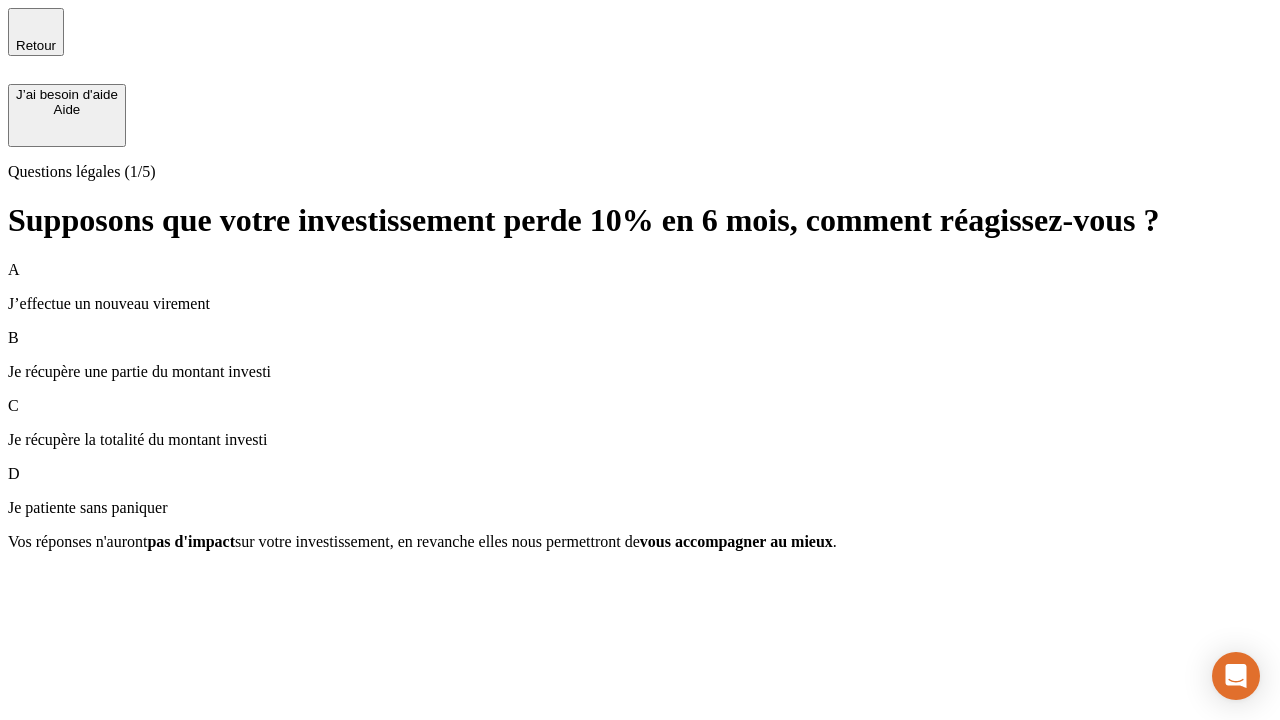 click on "A J’effectue un nouveau virement" at bounding box center [640, 287] 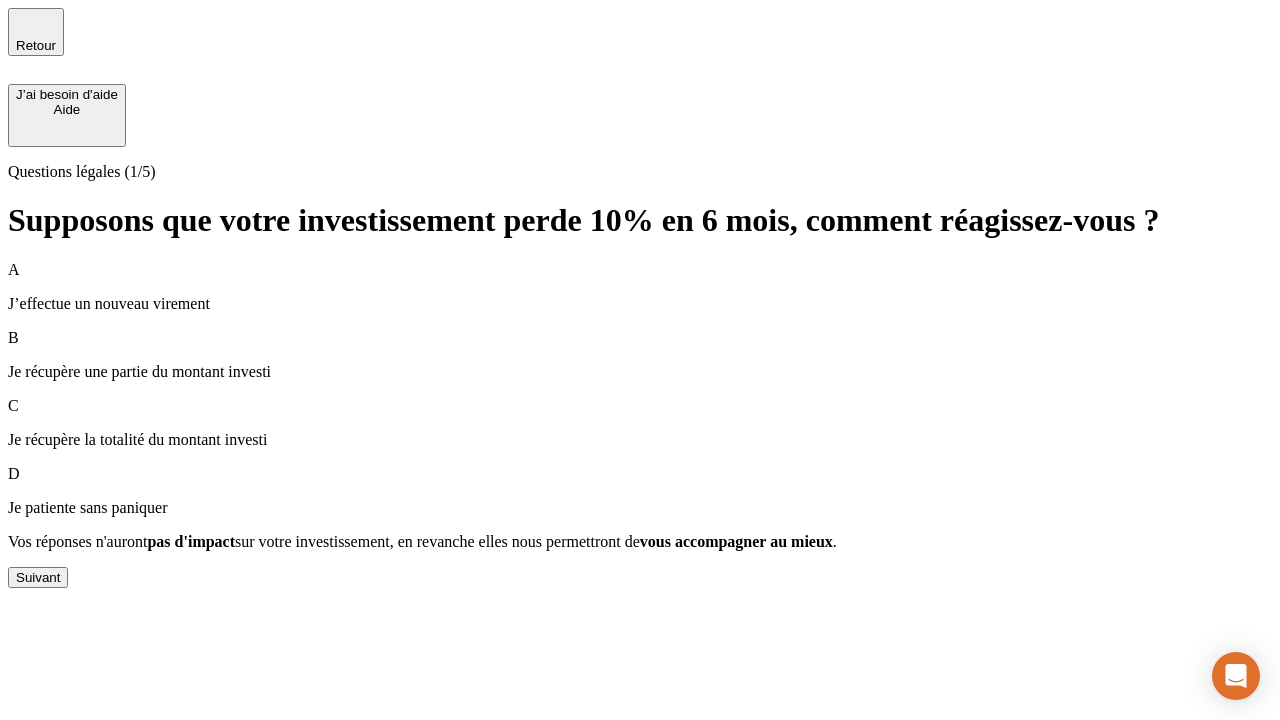 click on "Suivant" at bounding box center (38, 577) 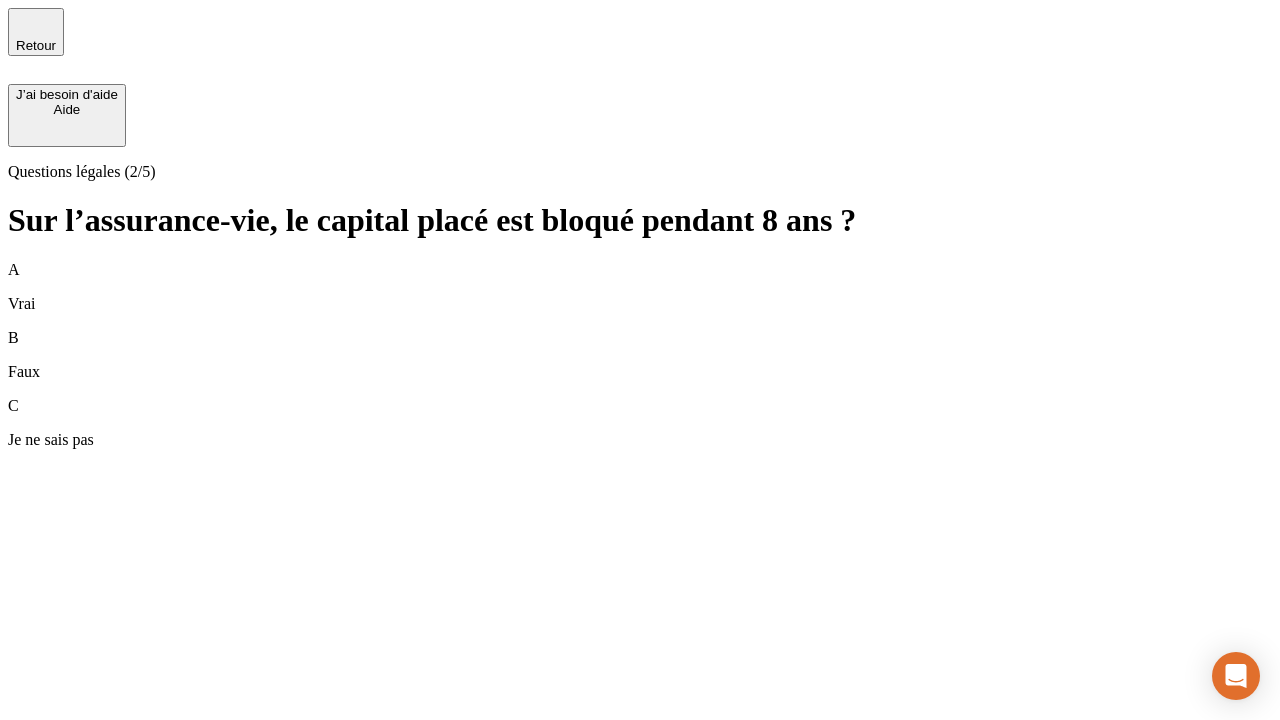 click on "B Faux" at bounding box center (640, 355) 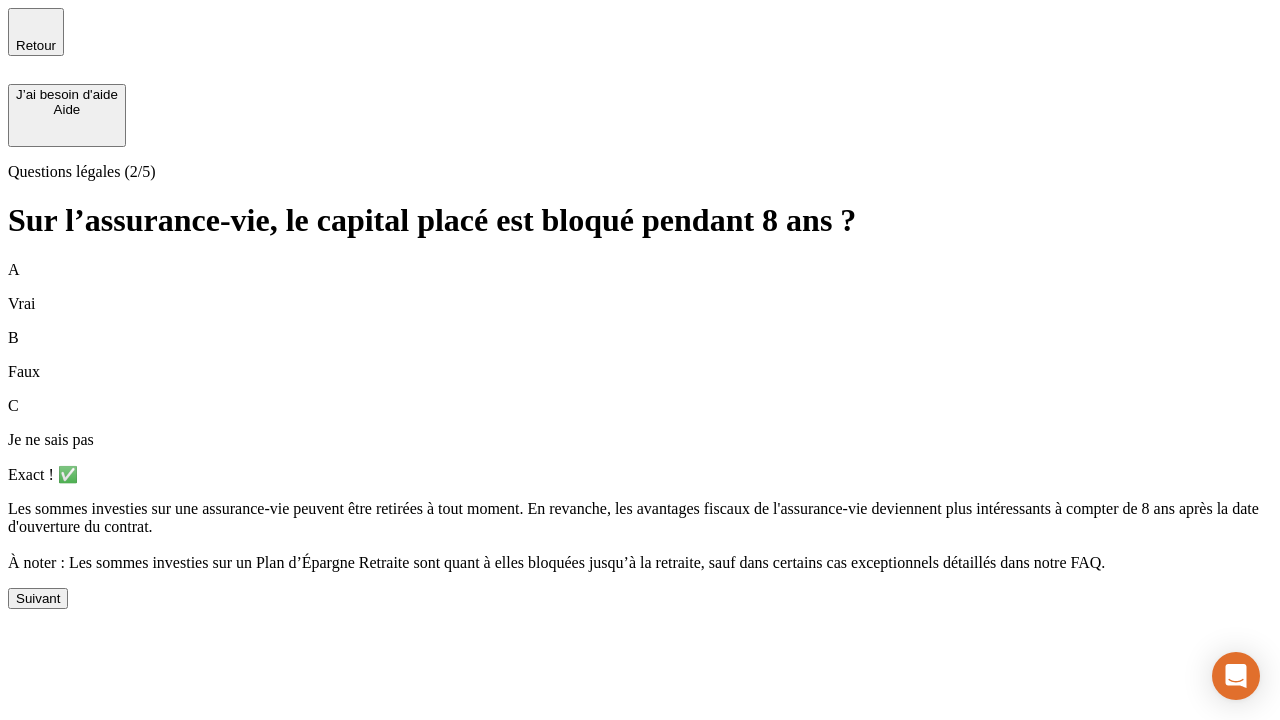 click on "Suivant" at bounding box center [38, 598] 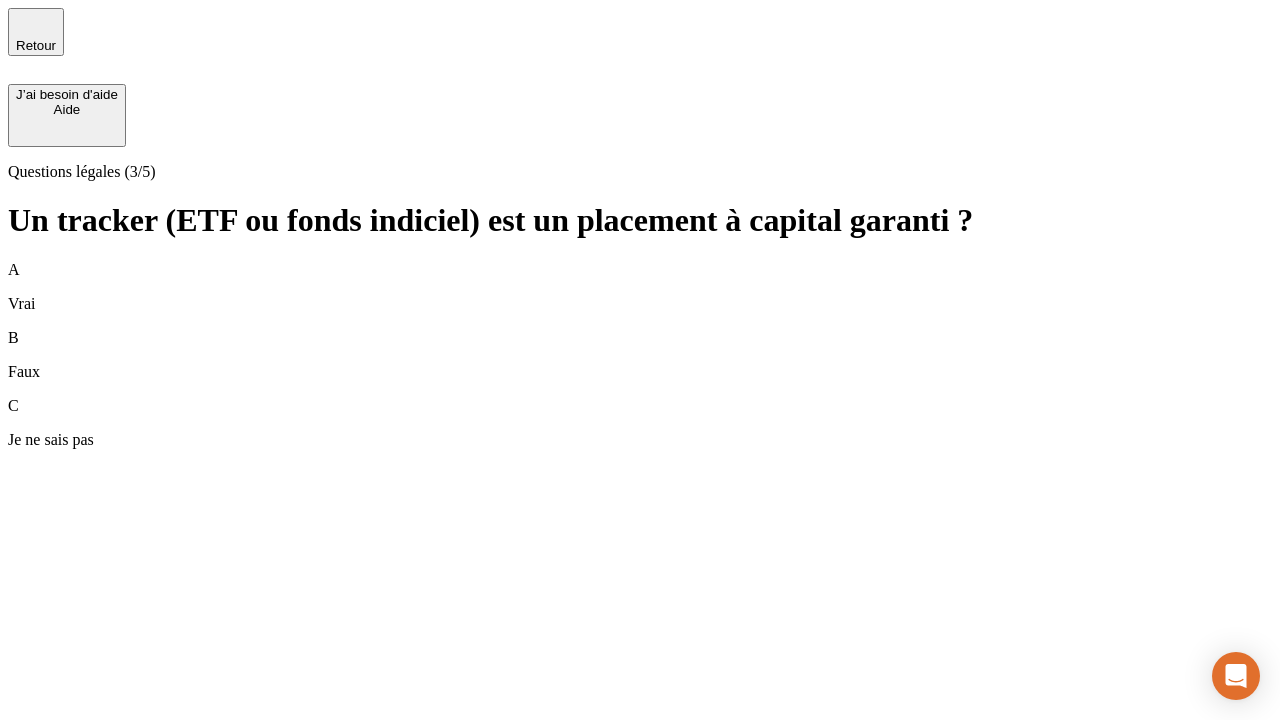 click on "B Faux" at bounding box center (640, 355) 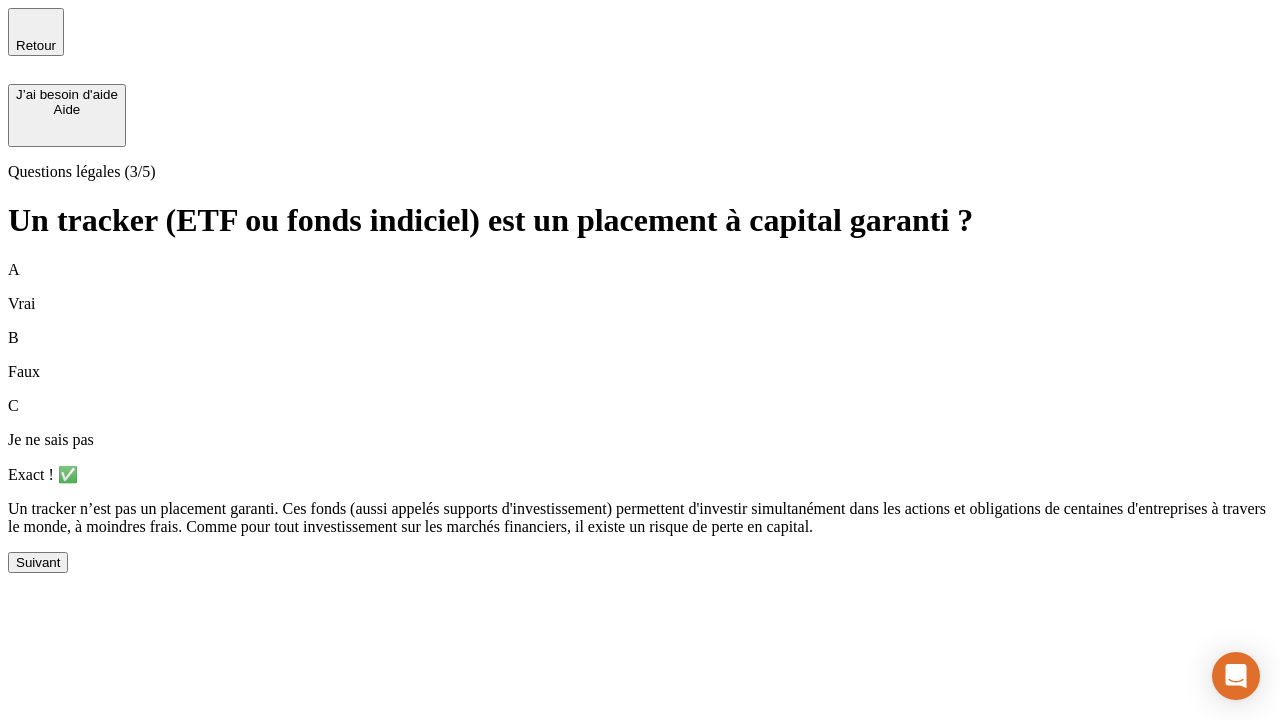 click on "Suivant" at bounding box center [38, 562] 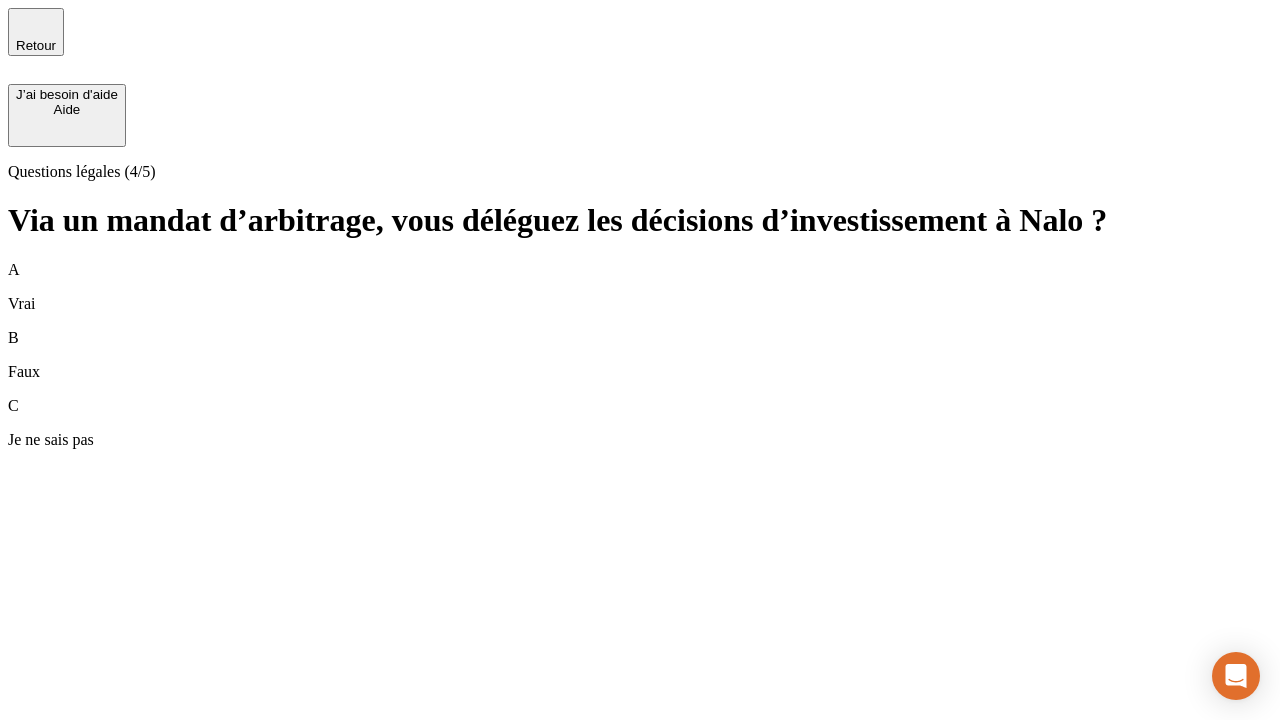 click on "A Vrai" at bounding box center (640, 287) 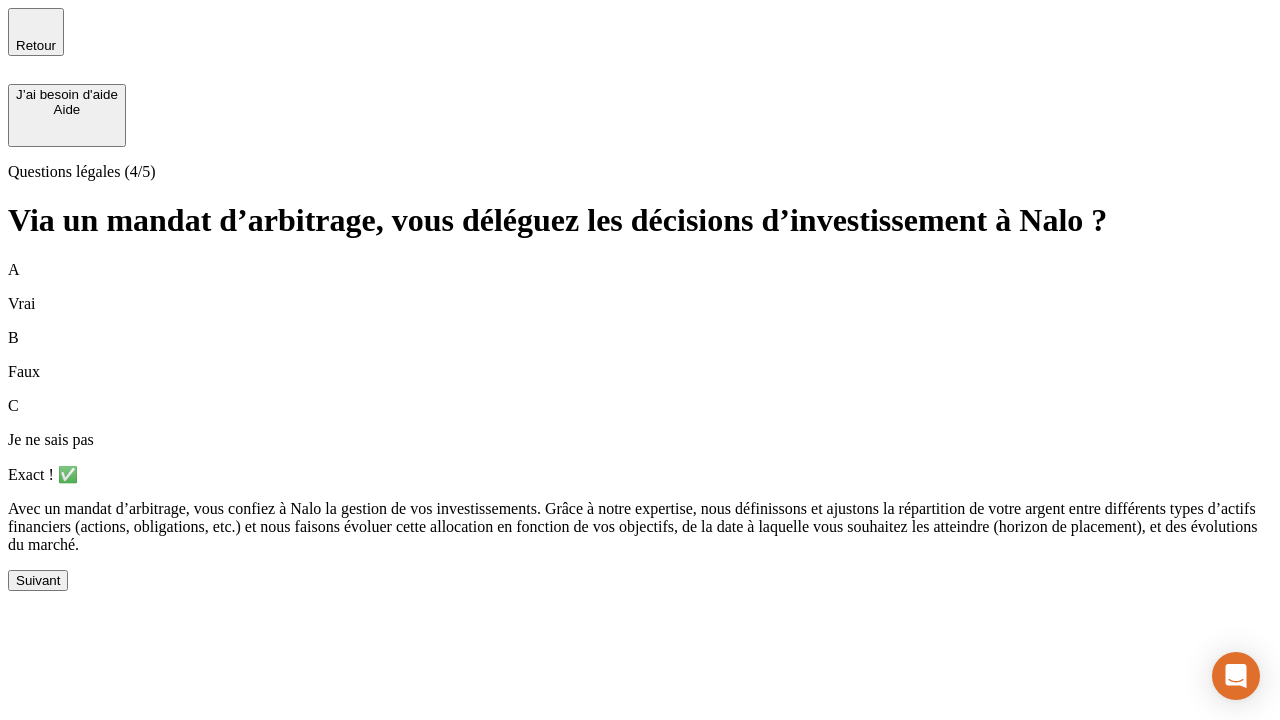 click on "Suivant" at bounding box center [38, 580] 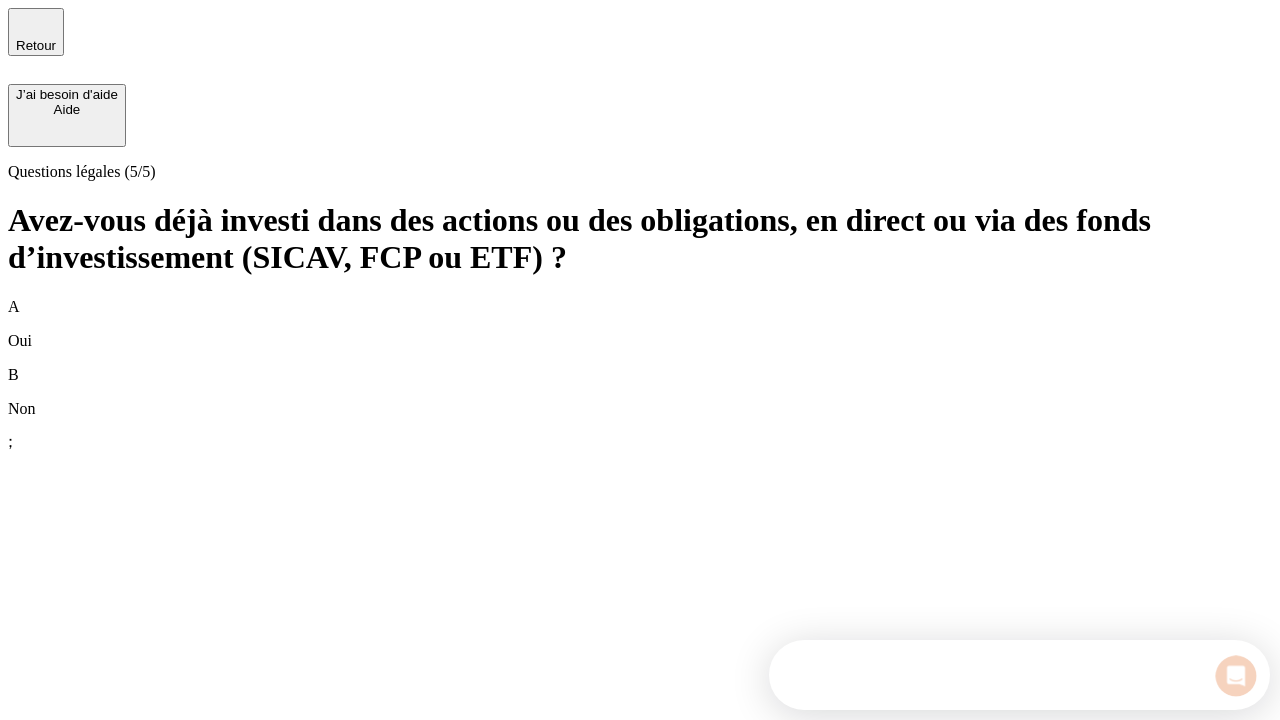 scroll, scrollTop: 0, scrollLeft: 0, axis: both 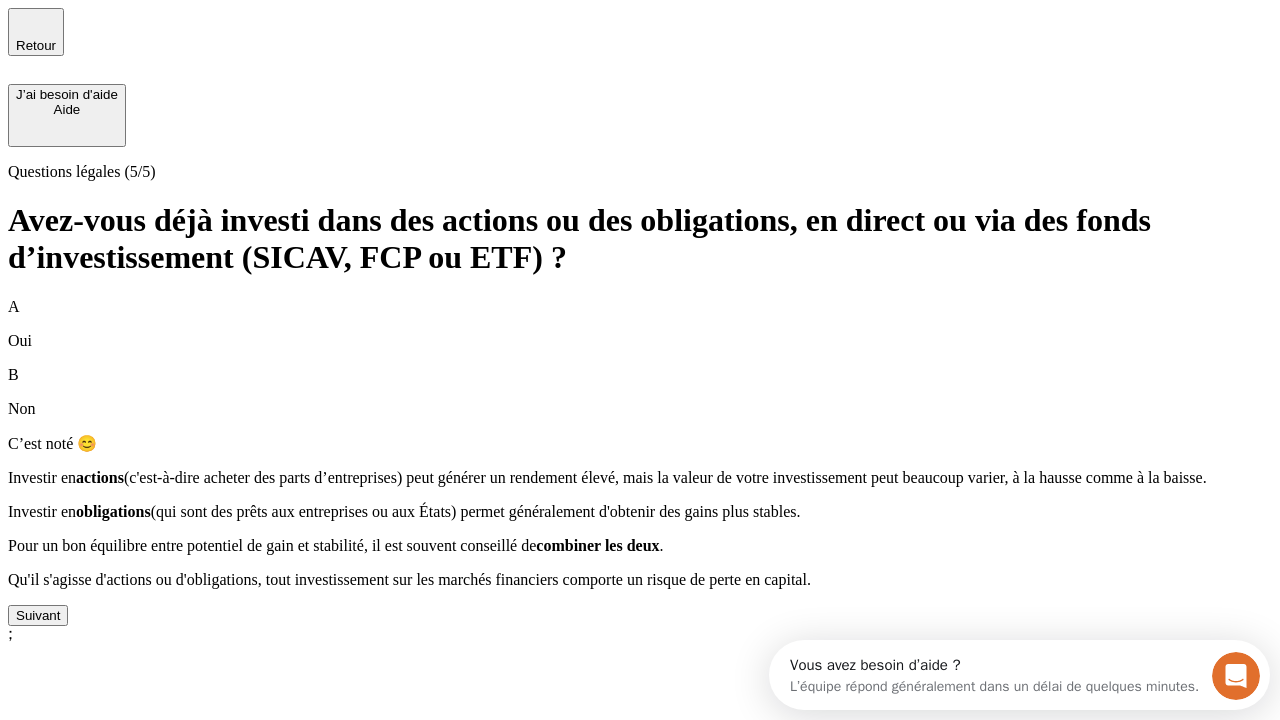 click on "Suivant" at bounding box center (38, 615) 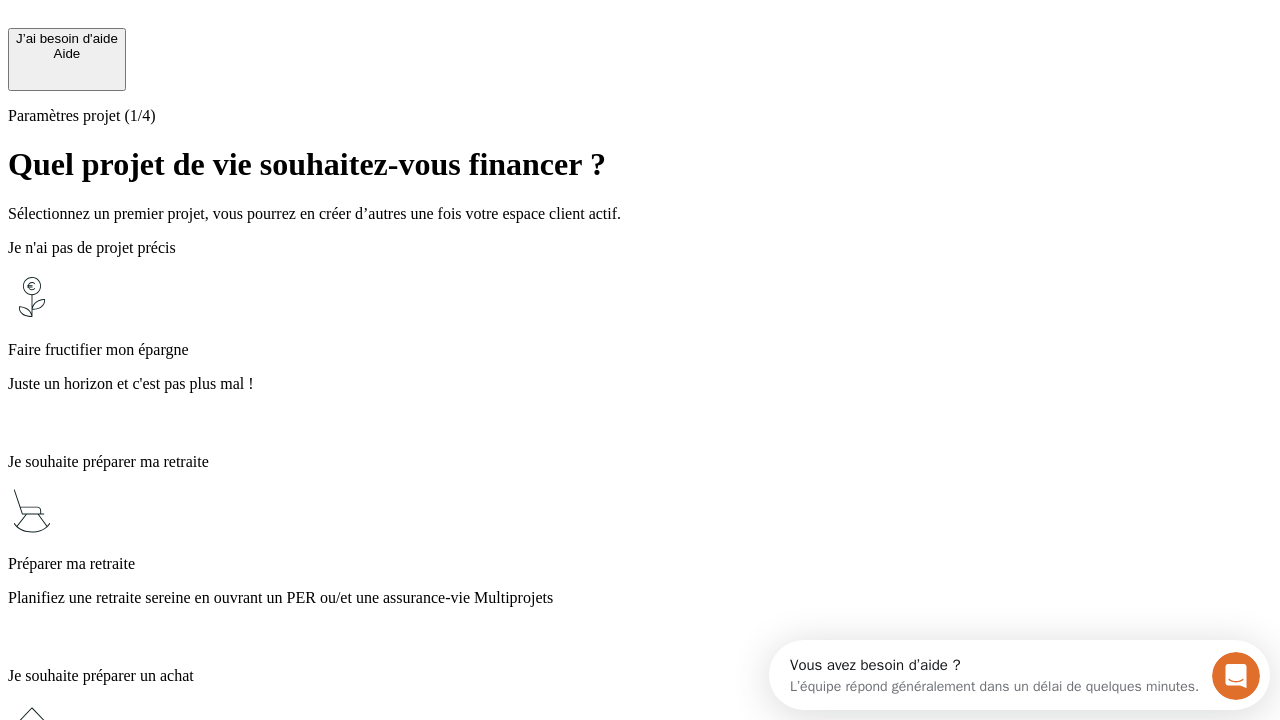 click on "Juste un horizon et c'est pas plus mal !" at bounding box center (640, 384) 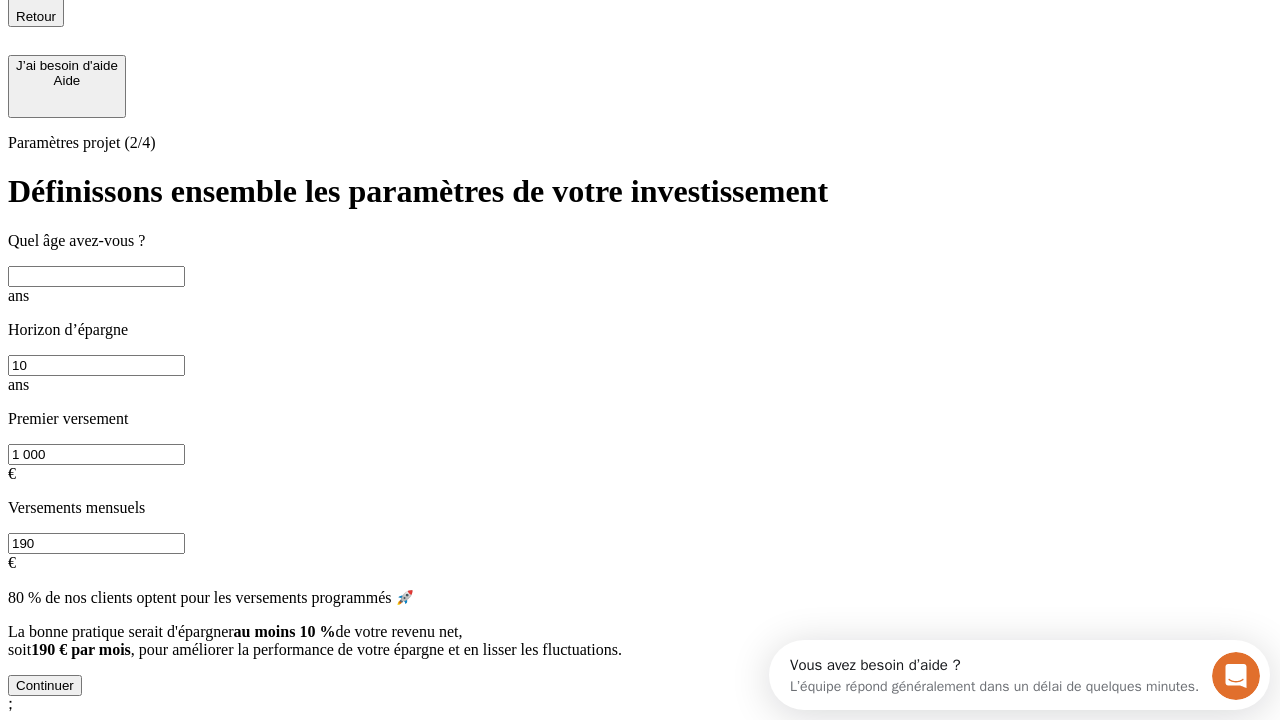 scroll, scrollTop: 22, scrollLeft: 0, axis: vertical 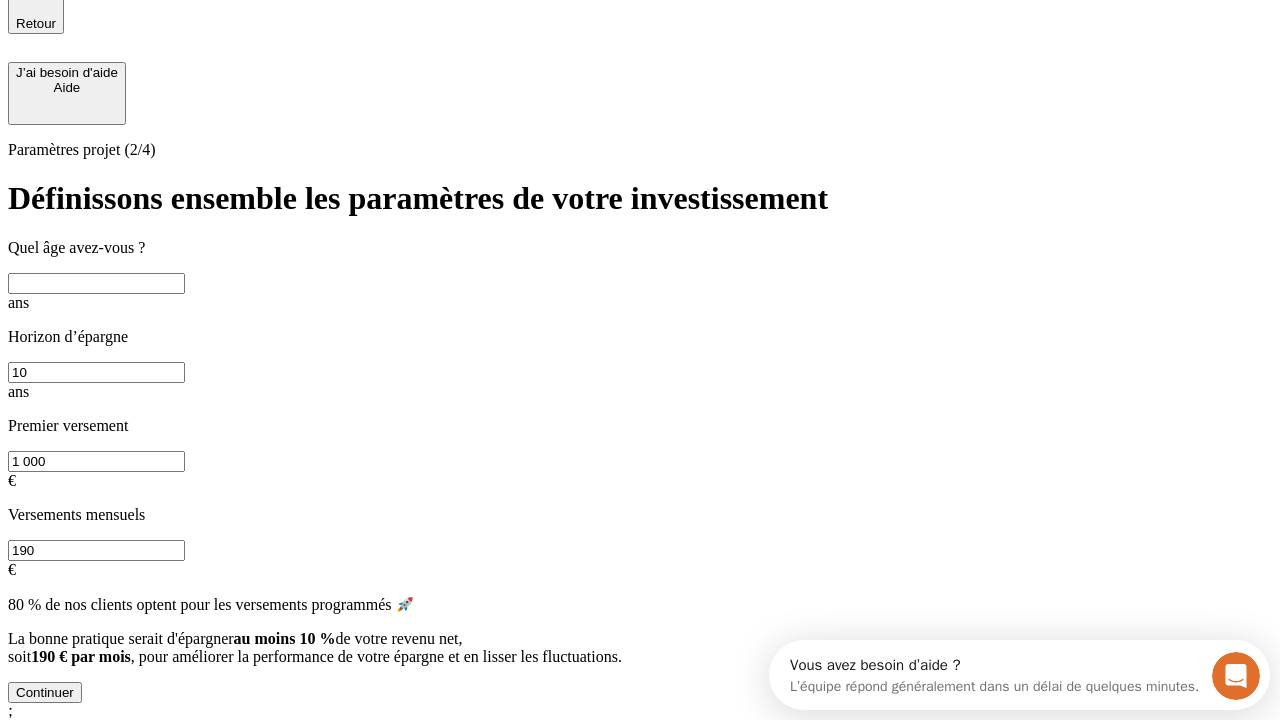 click at bounding box center (96, 283) 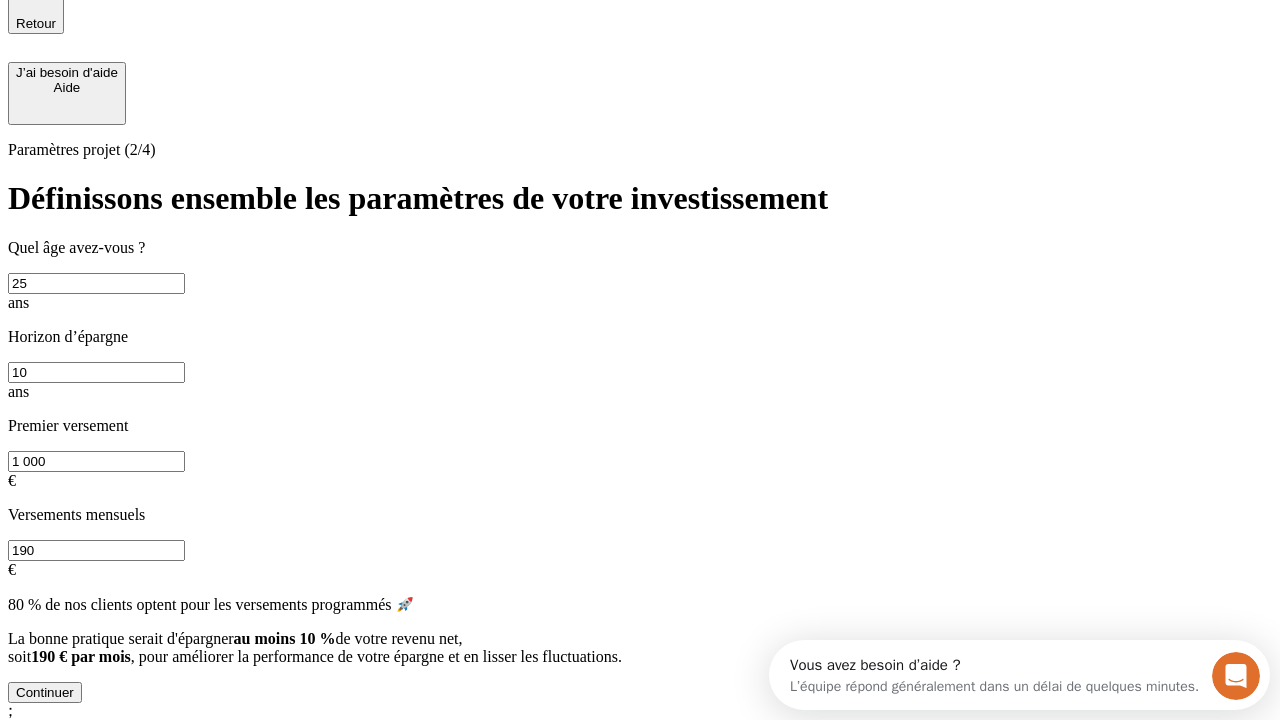 type on "25" 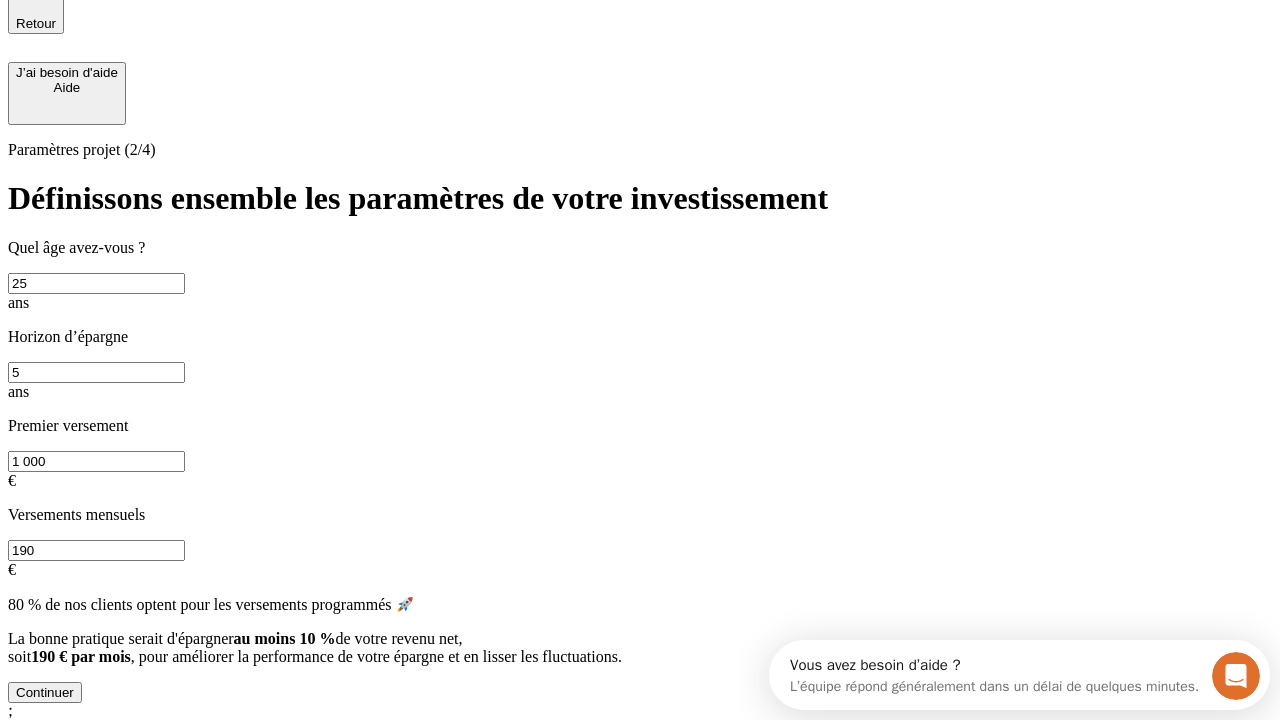 type on "5" 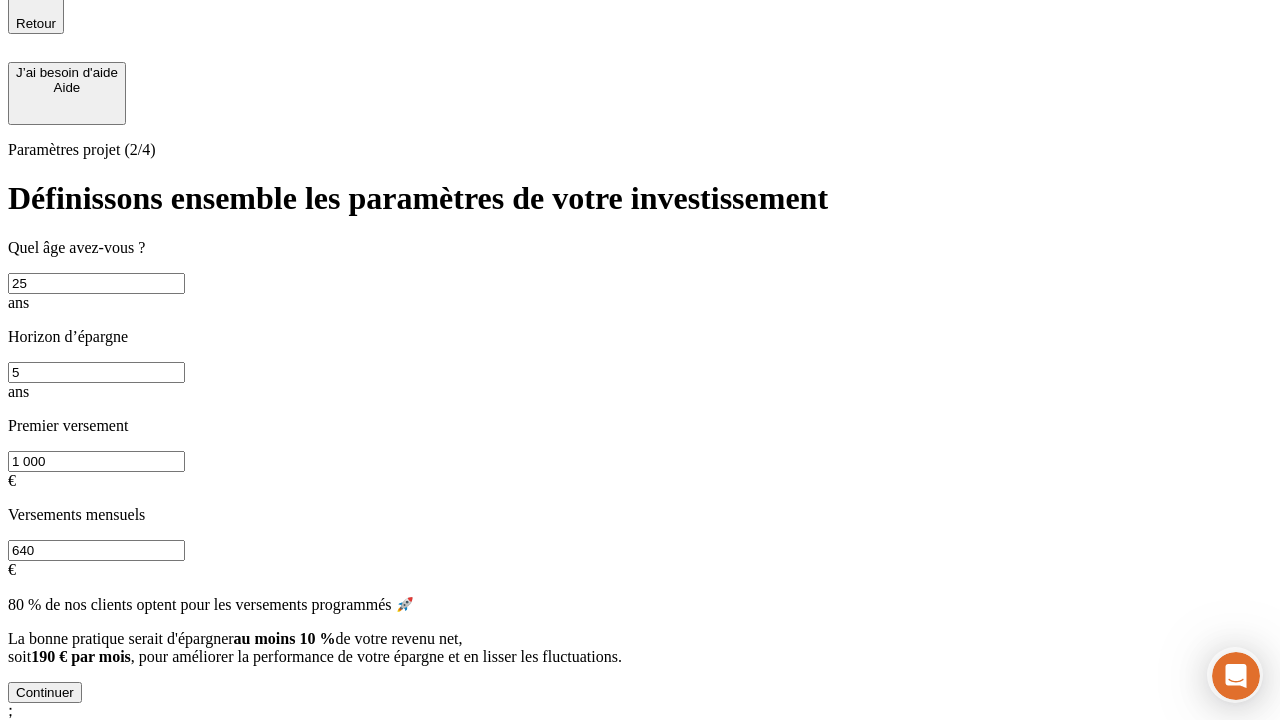 type on "640" 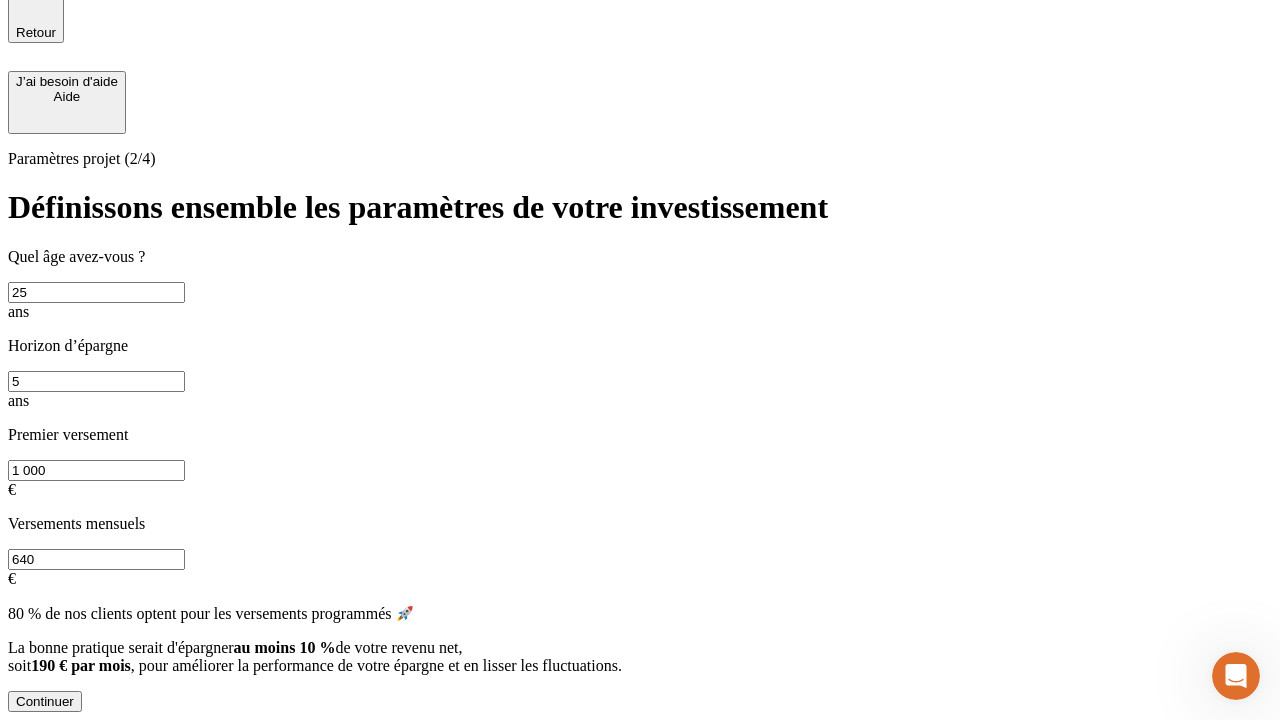 scroll, scrollTop: 4, scrollLeft: 0, axis: vertical 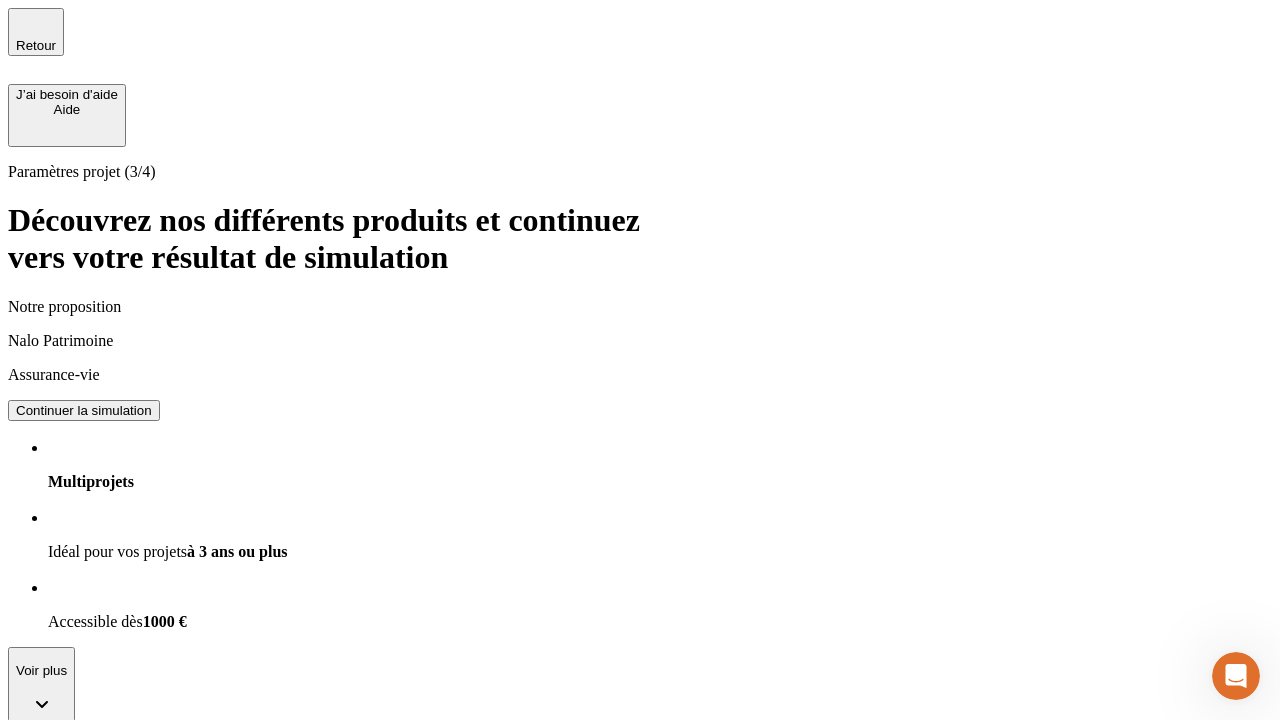 click on "Continuer la simulation" at bounding box center (84, 928) 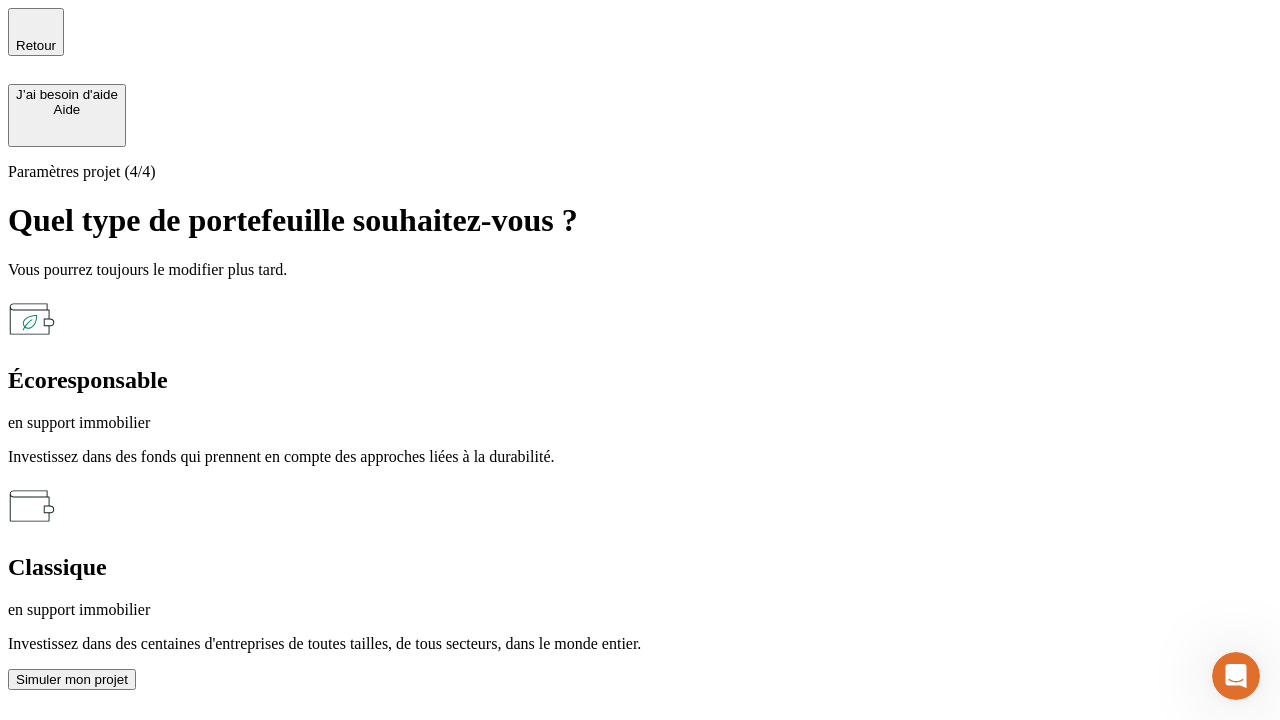 click on "en support immobilier" at bounding box center (640, 423) 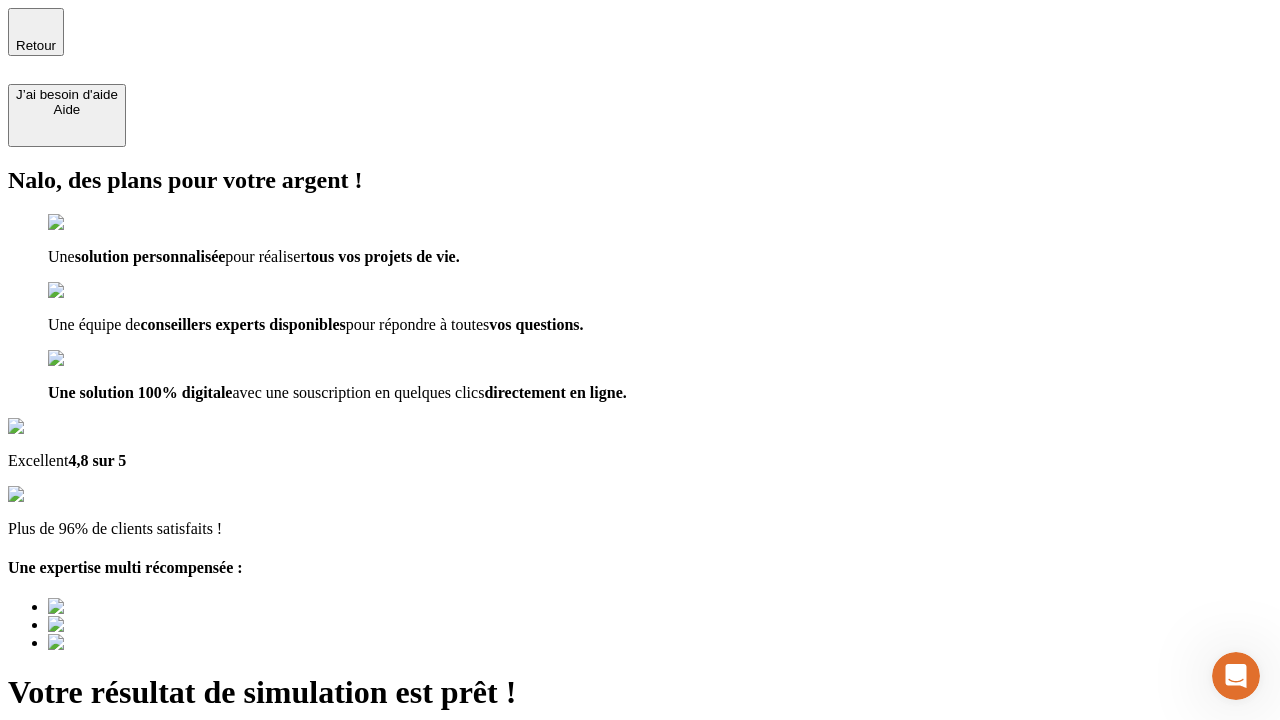 click on "Découvrir ma simulation" at bounding box center (87, 797) 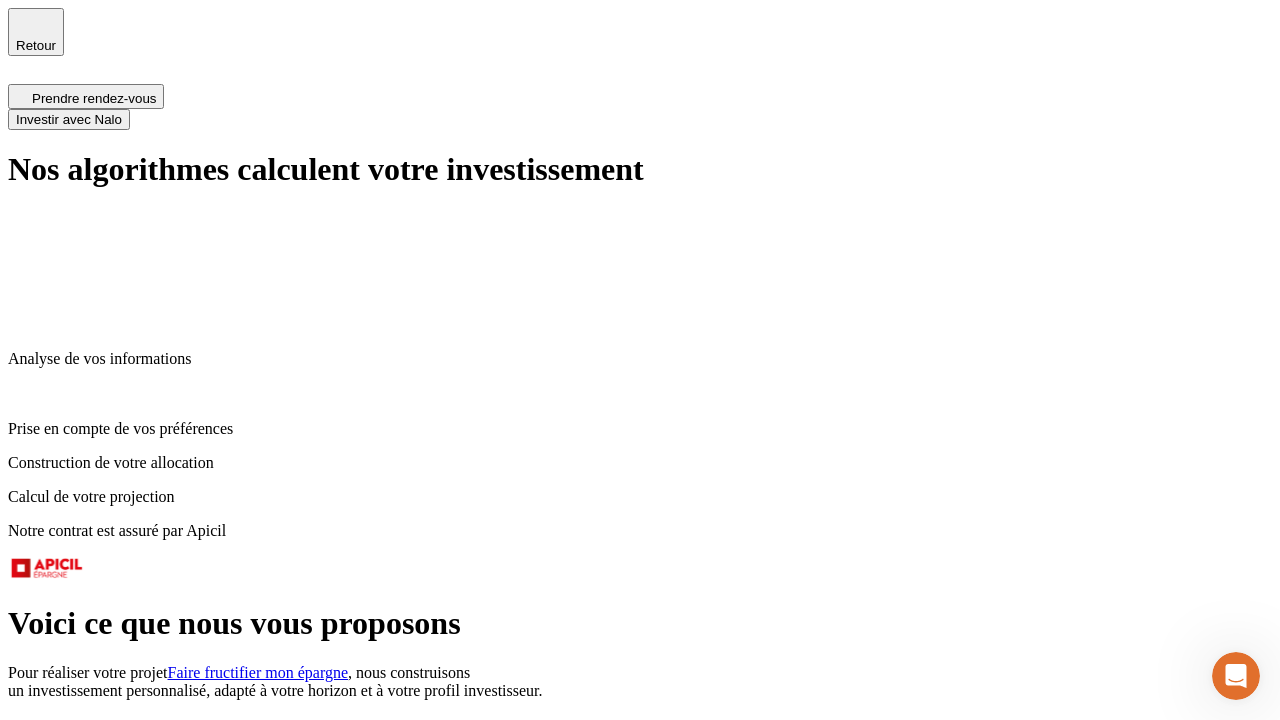 scroll, scrollTop: 8, scrollLeft: 0, axis: vertical 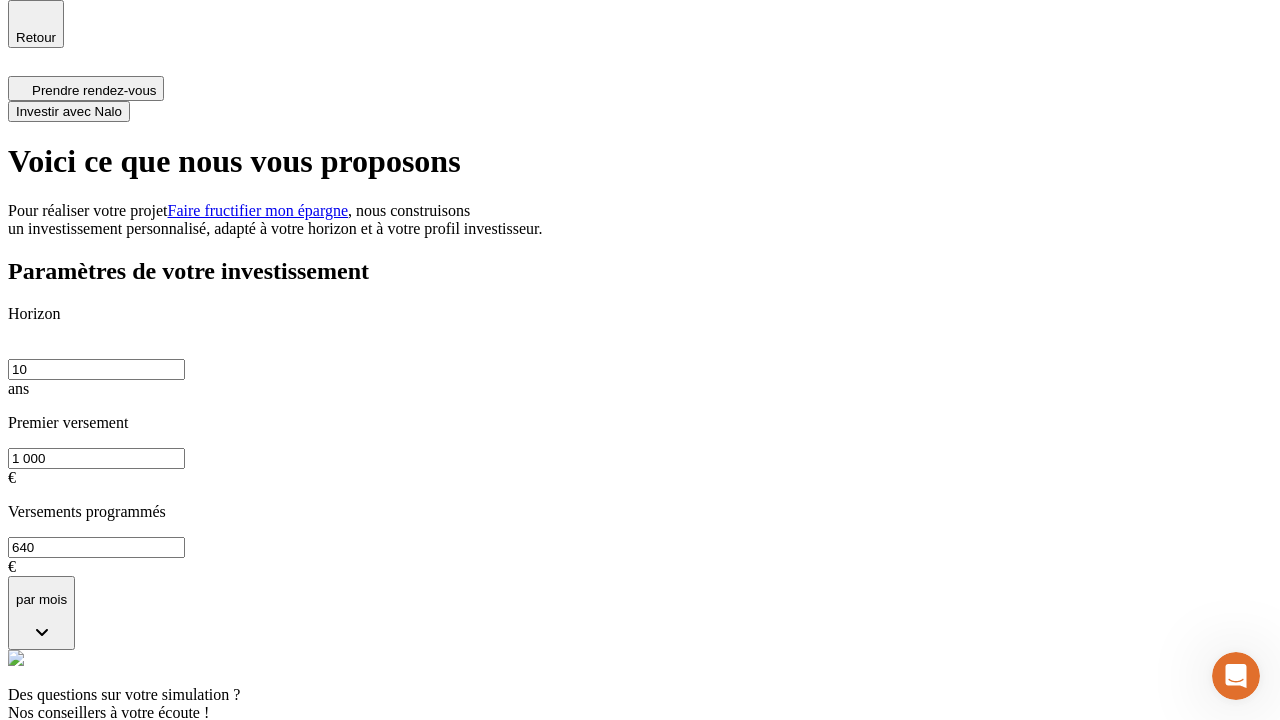 click on "Investir avec Nalo" at bounding box center (69, 111) 